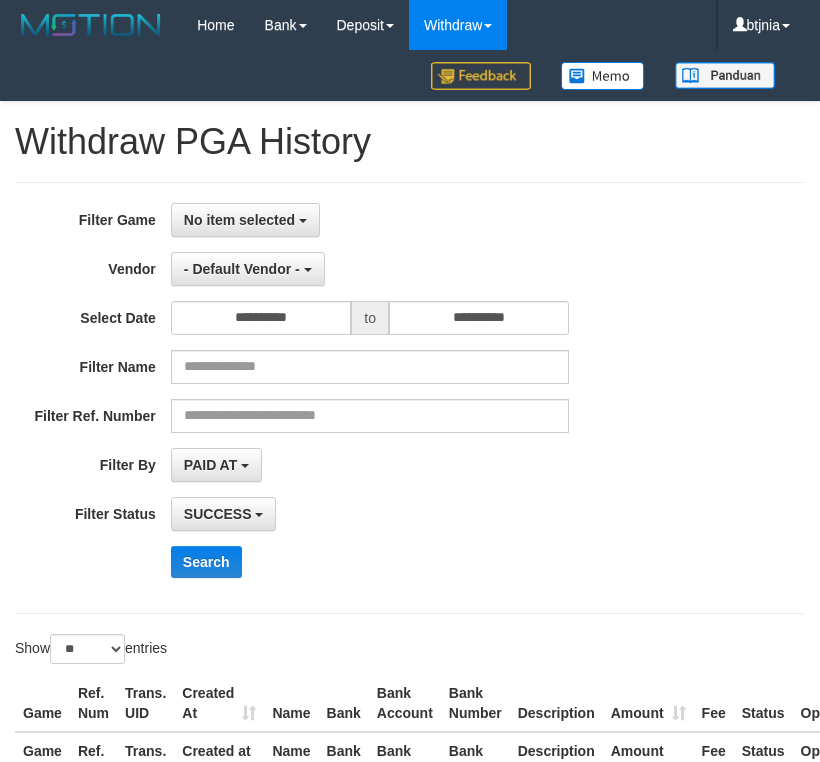 select on "**********" 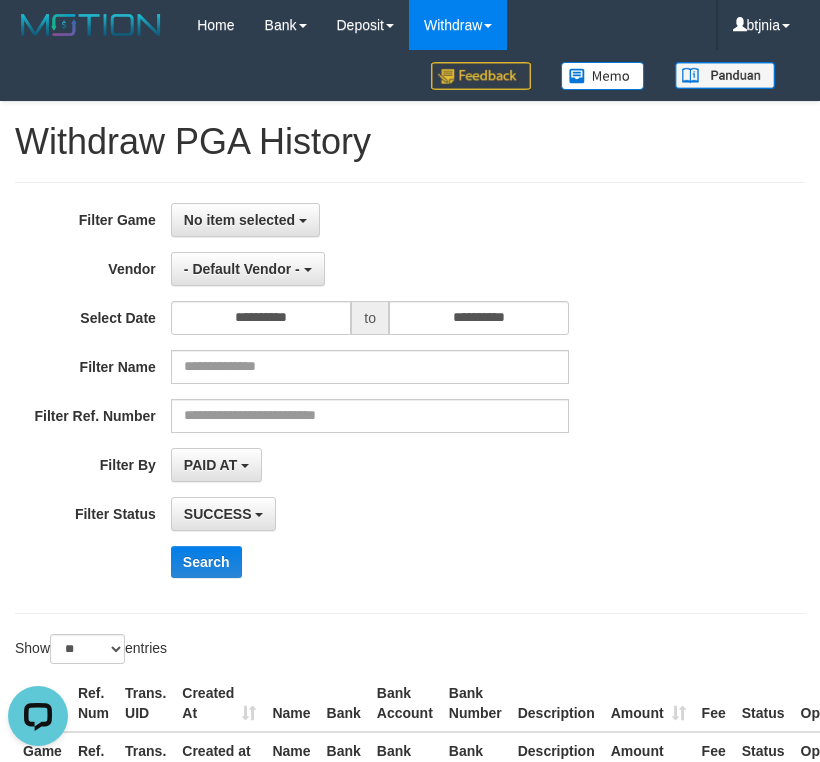scroll, scrollTop: 211, scrollLeft: 0, axis: vertical 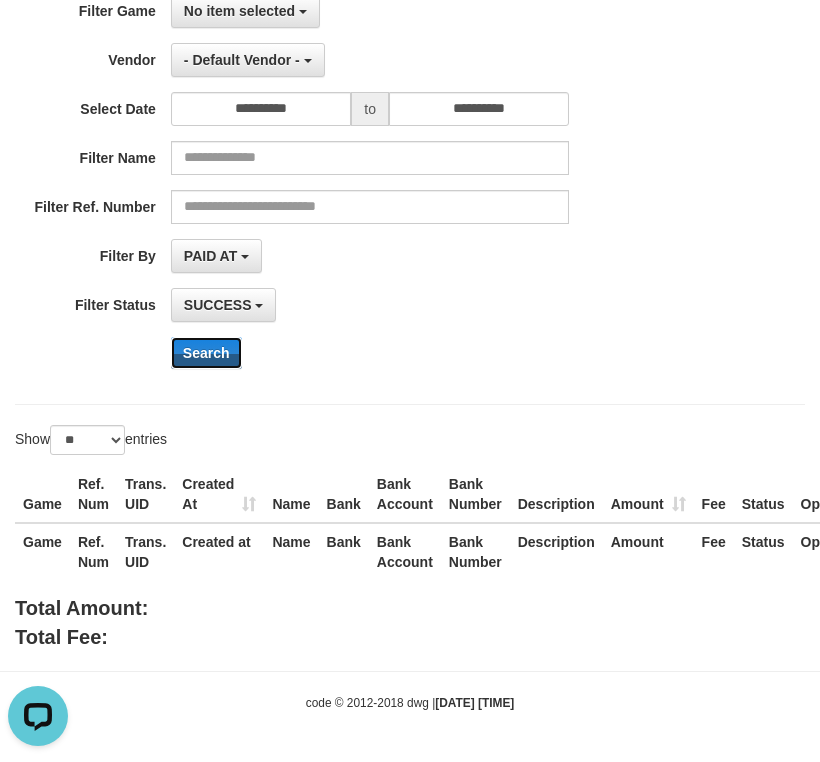 click on "Search" at bounding box center (206, 353) 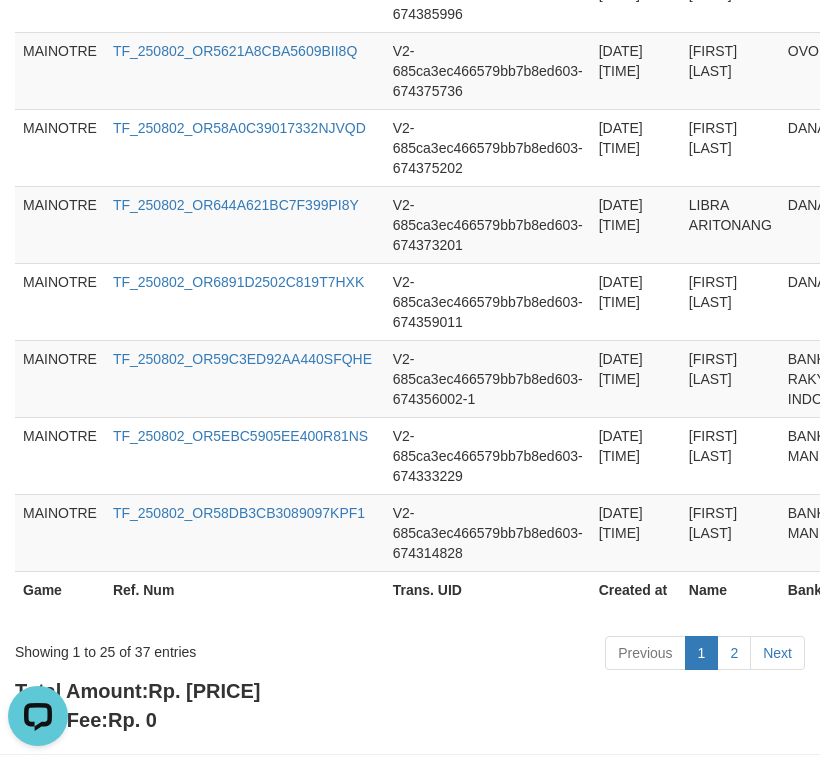 scroll, scrollTop: 2176, scrollLeft: 0, axis: vertical 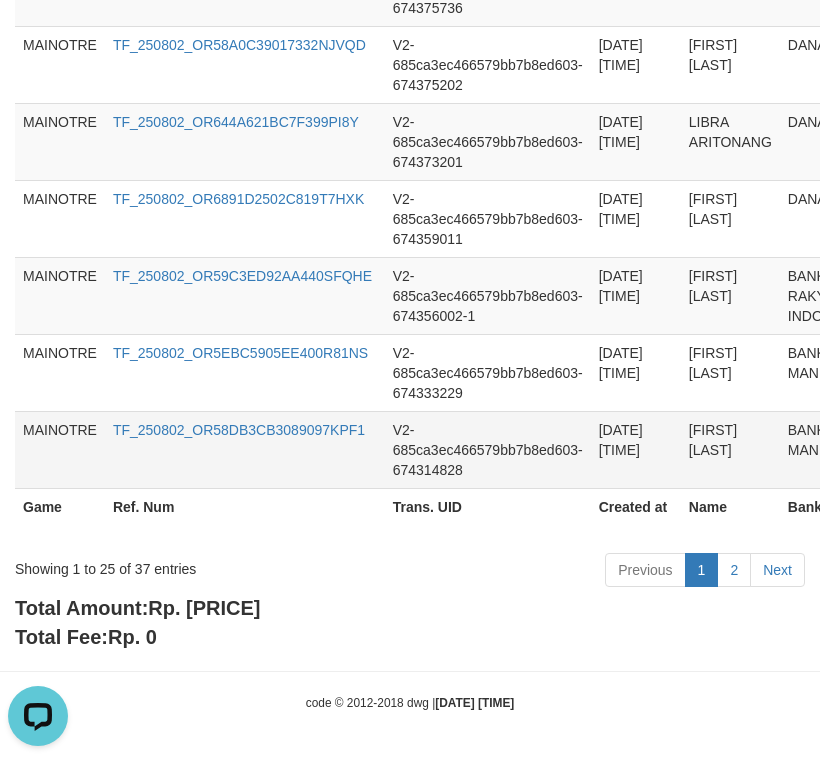 click on "V2-685ca3ec466579bb7b8ed603-674314828" at bounding box center (488, 449) 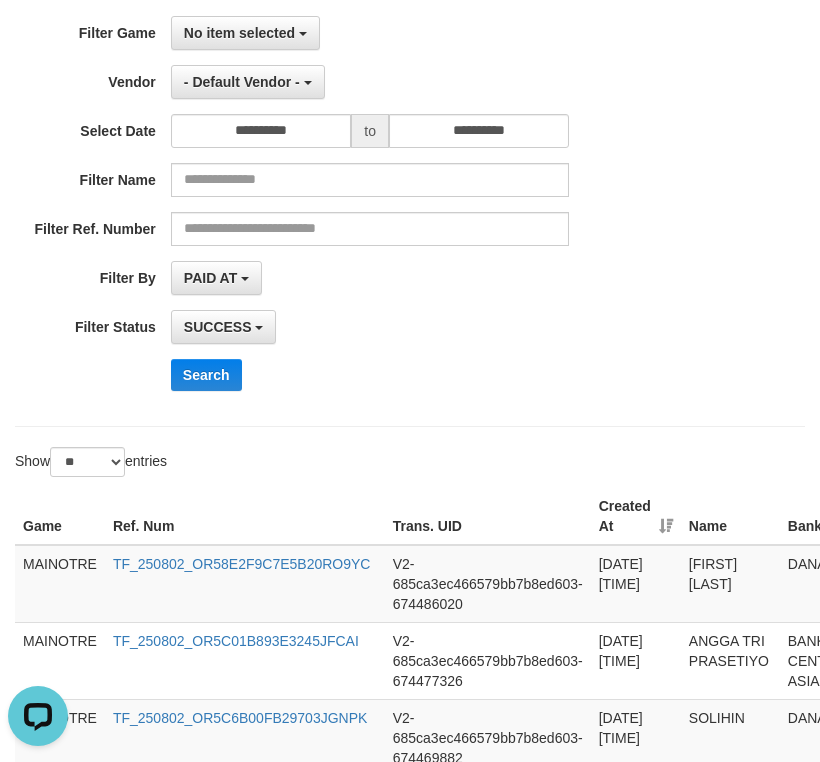 scroll, scrollTop: 51, scrollLeft: 0, axis: vertical 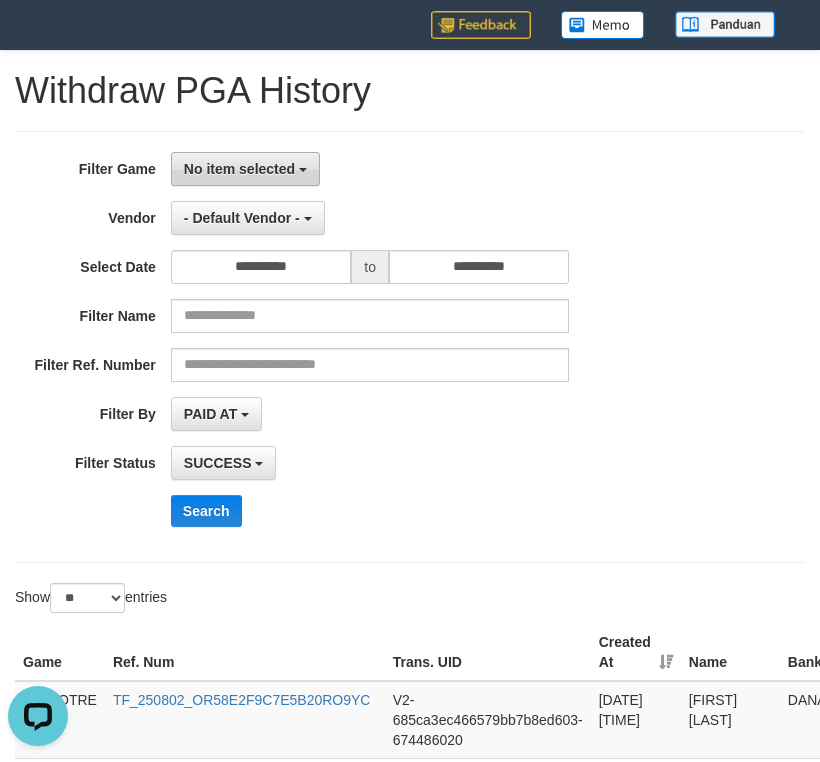 click on "No item selected" at bounding box center [239, 169] 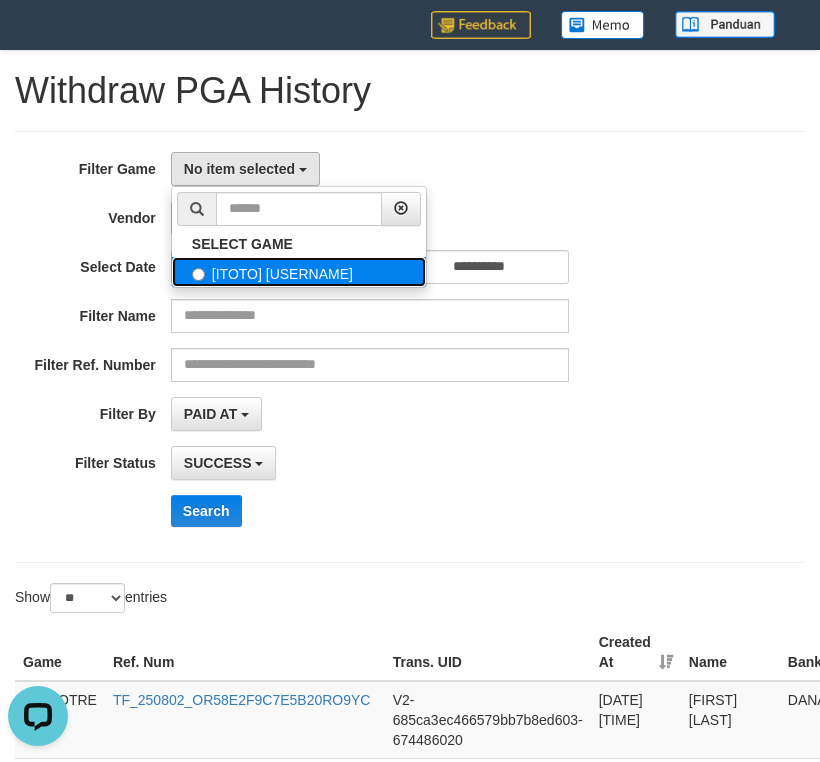 click on "[ITOTO] MAINLOTRE" at bounding box center [299, 272] 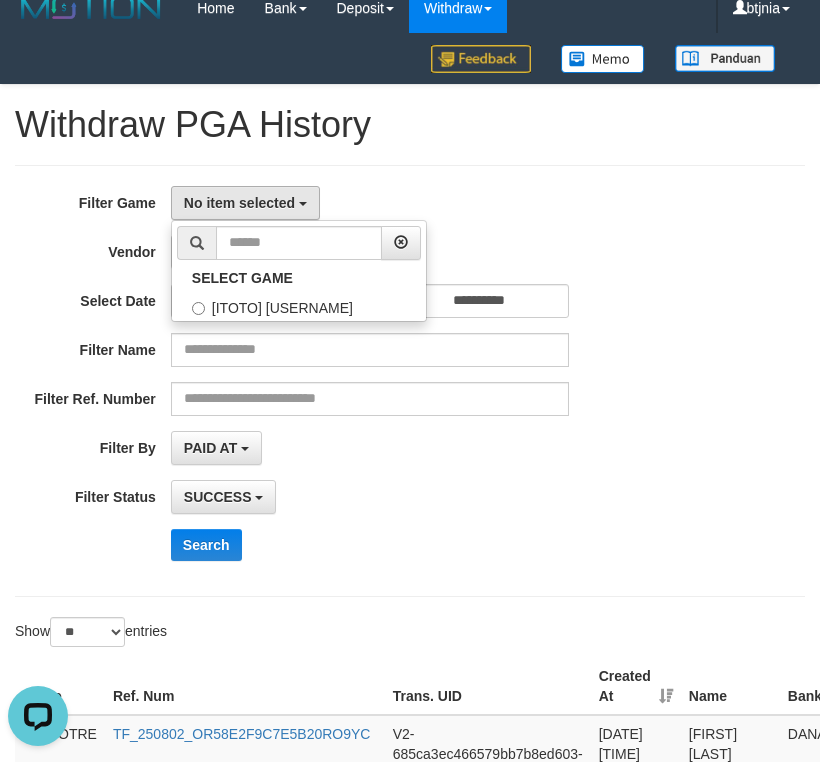 scroll, scrollTop: 0, scrollLeft: 0, axis: both 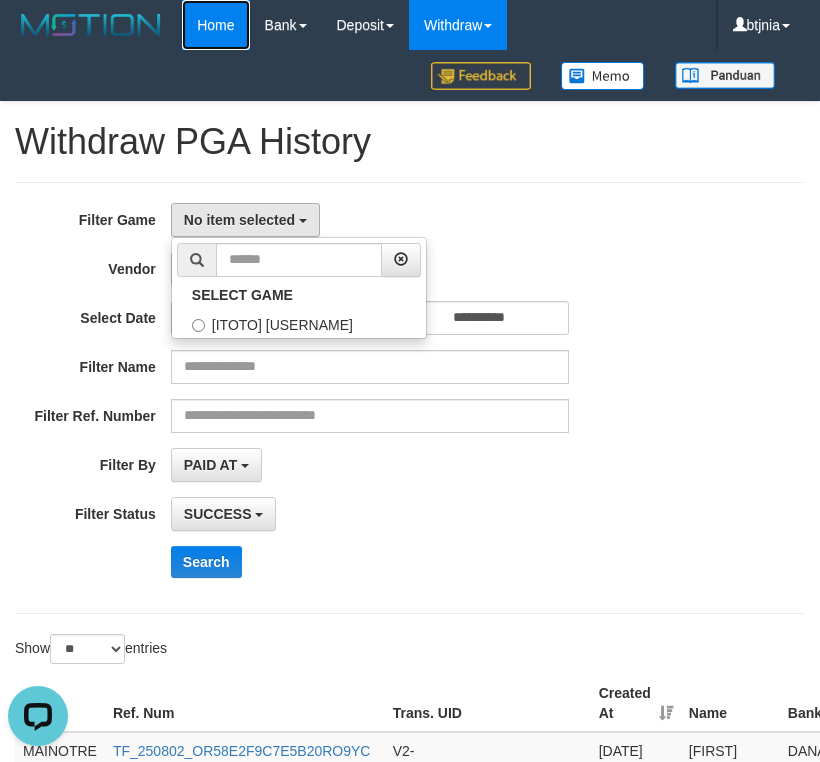 click on "Home" at bounding box center (215, 25) 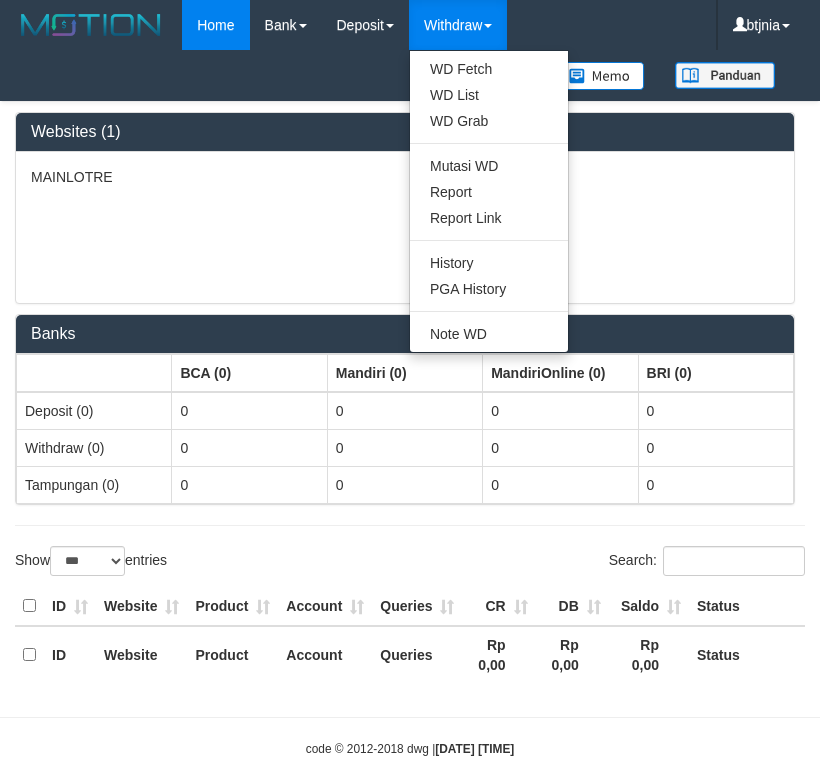 select on "***" 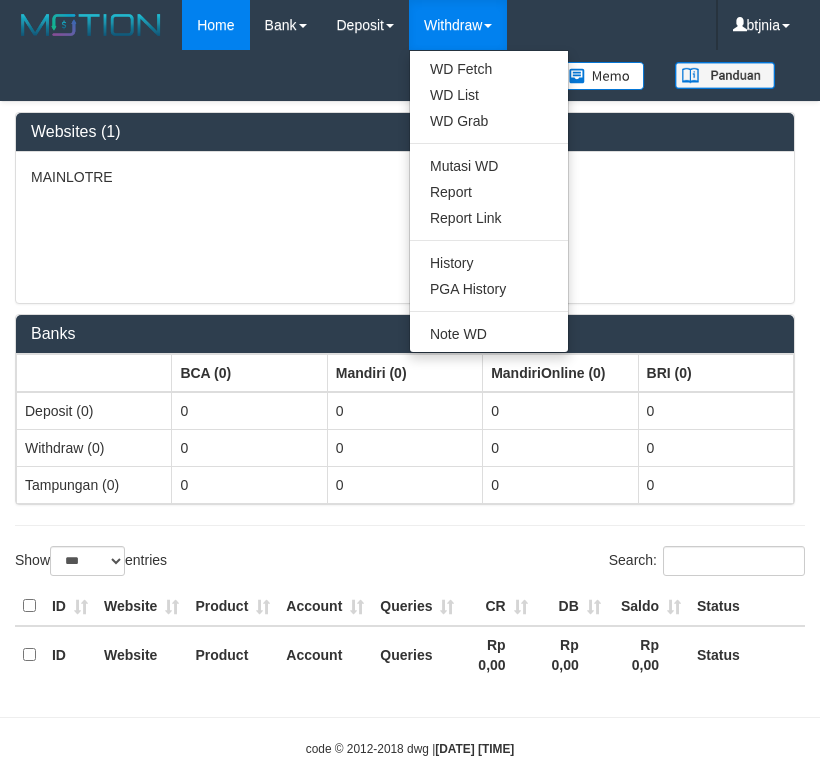 scroll, scrollTop: 0, scrollLeft: 0, axis: both 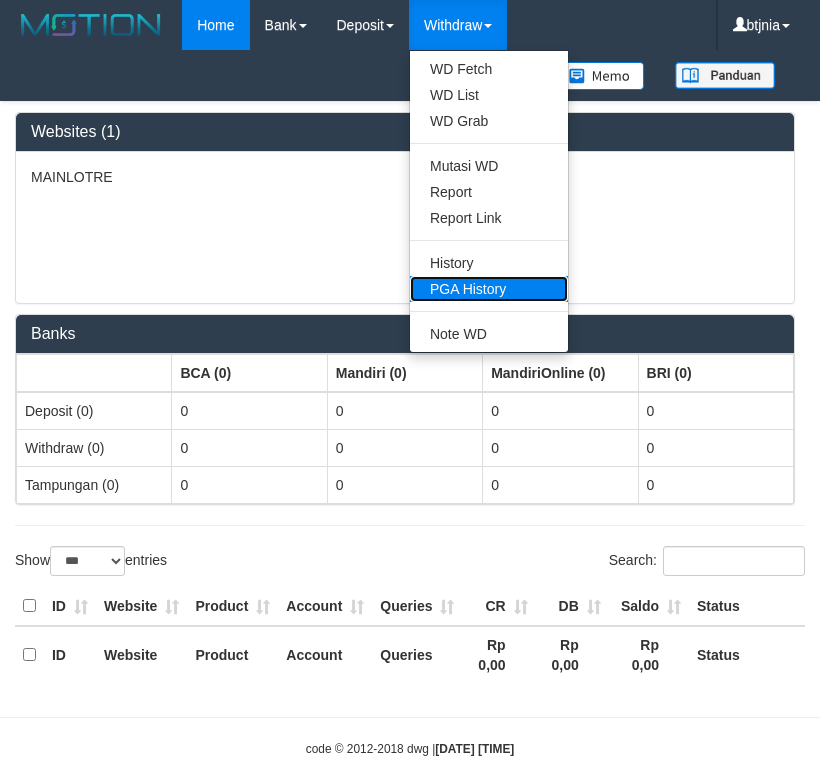click on "PGA History" at bounding box center [489, 289] 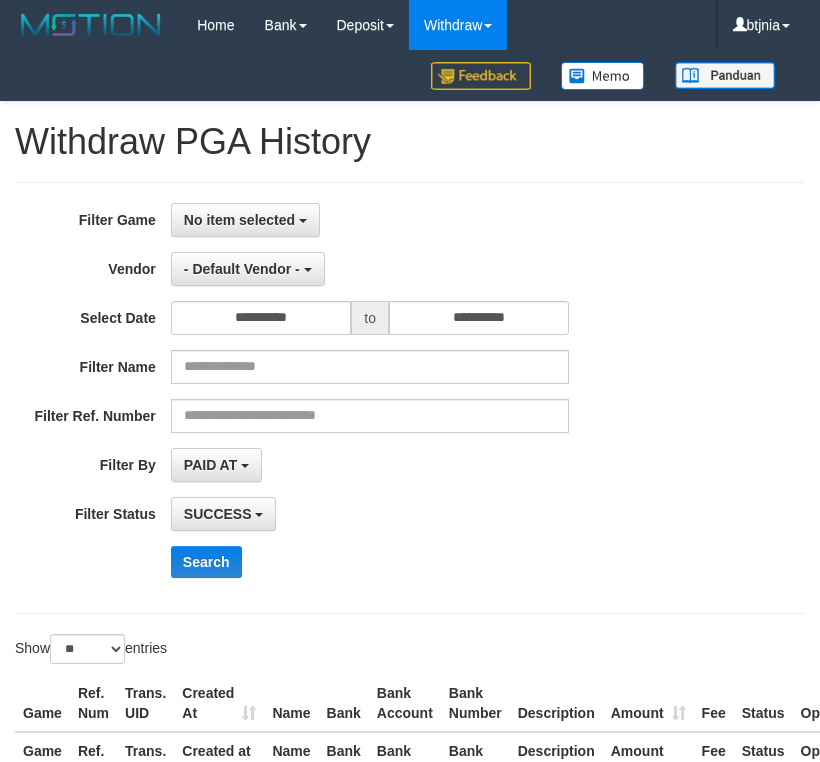 select 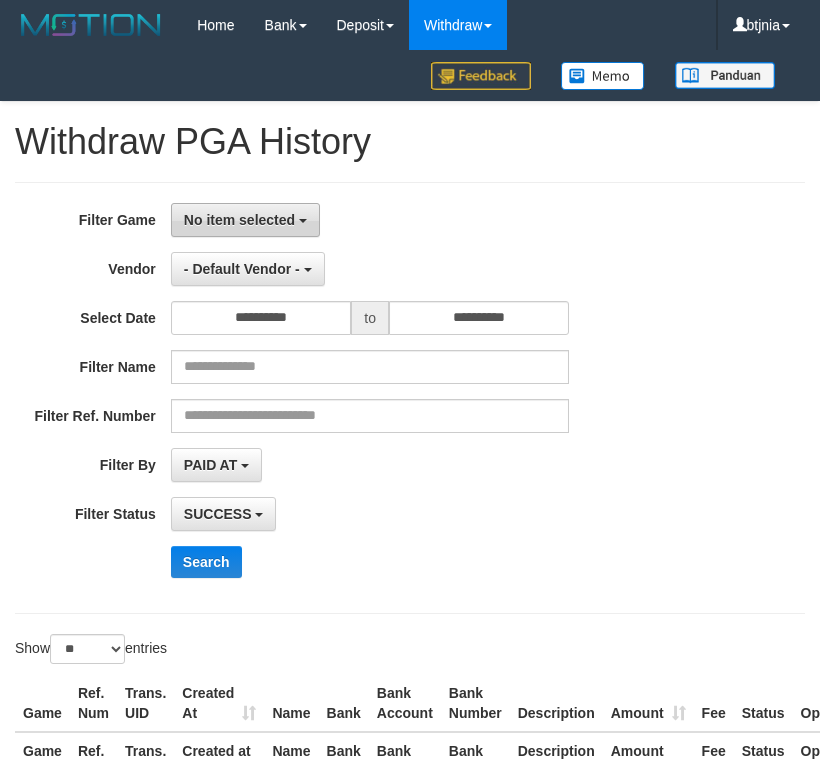 click on "No item selected" at bounding box center (239, 220) 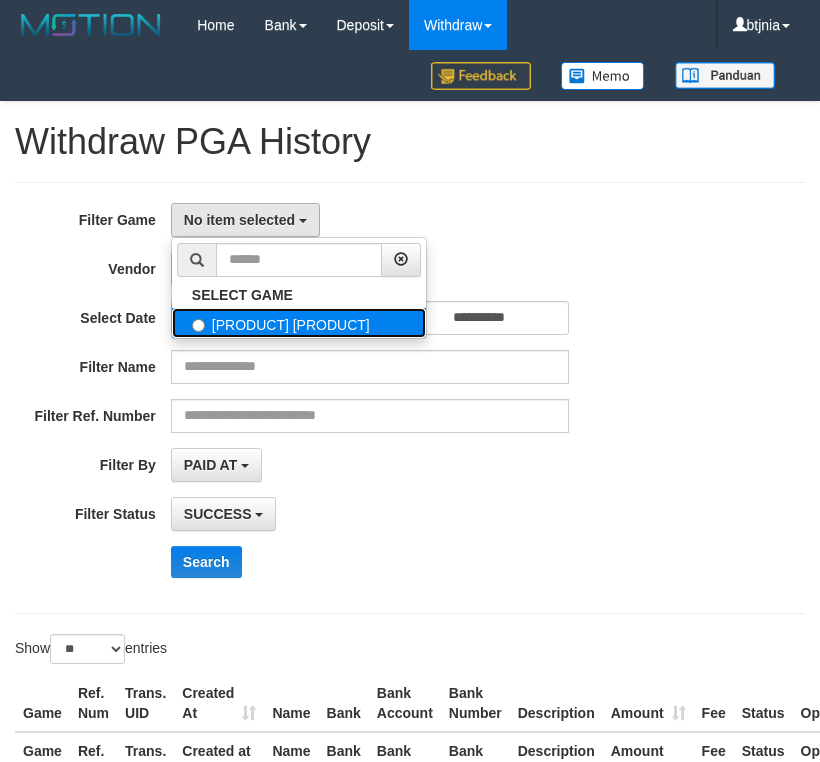 click on "[ITOTO] MAINLOTRE" at bounding box center (299, 323) 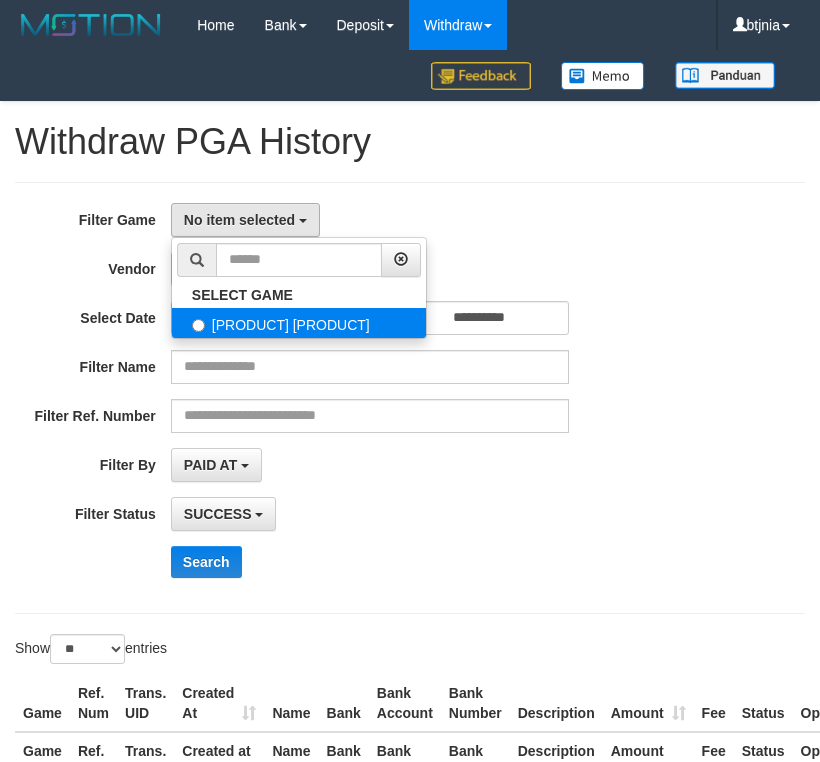 select on "****" 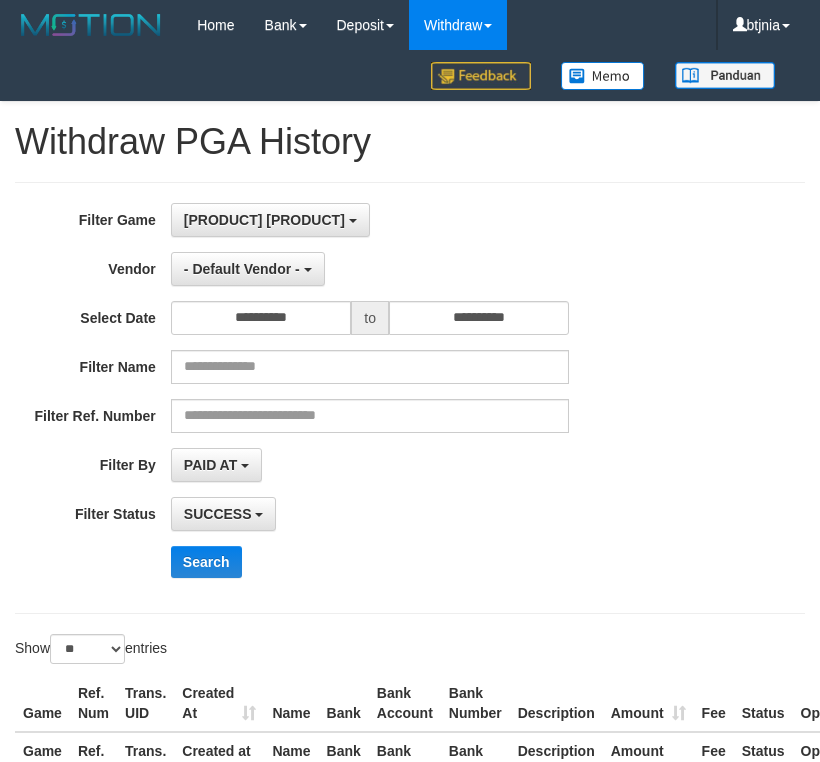 scroll, scrollTop: 17, scrollLeft: 0, axis: vertical 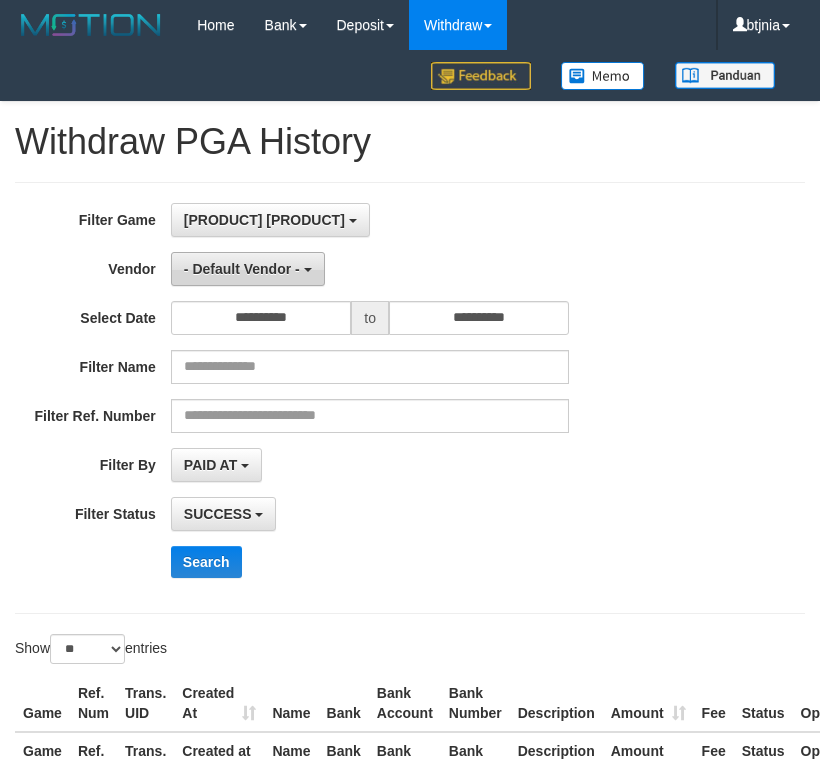 click on "- Default Vendor -" at bounding box center [248, 269] 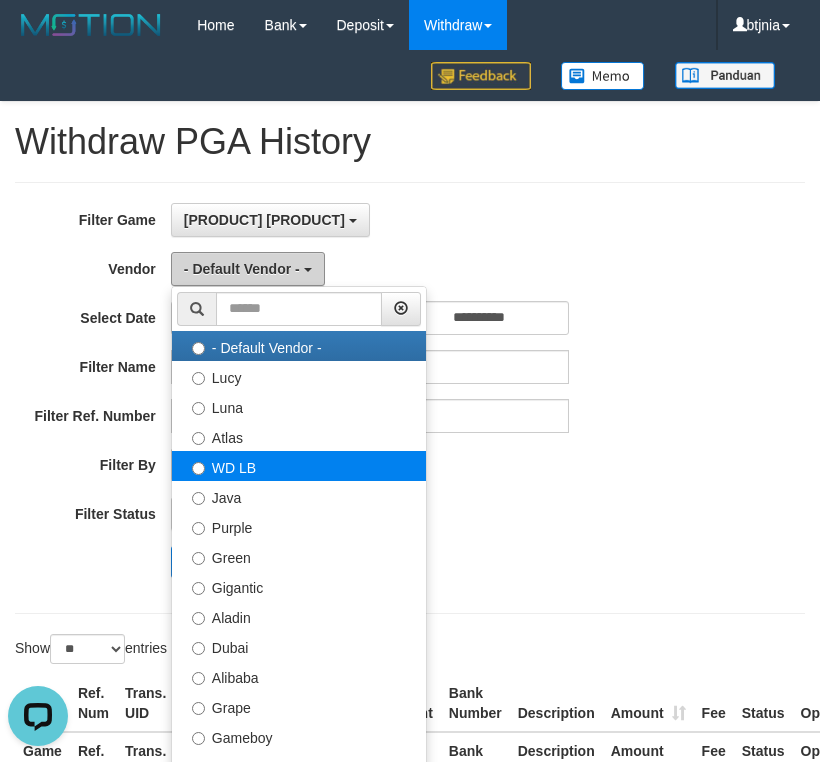 scroll, scrollTop: 0, scrollLeft: 0, axis: both 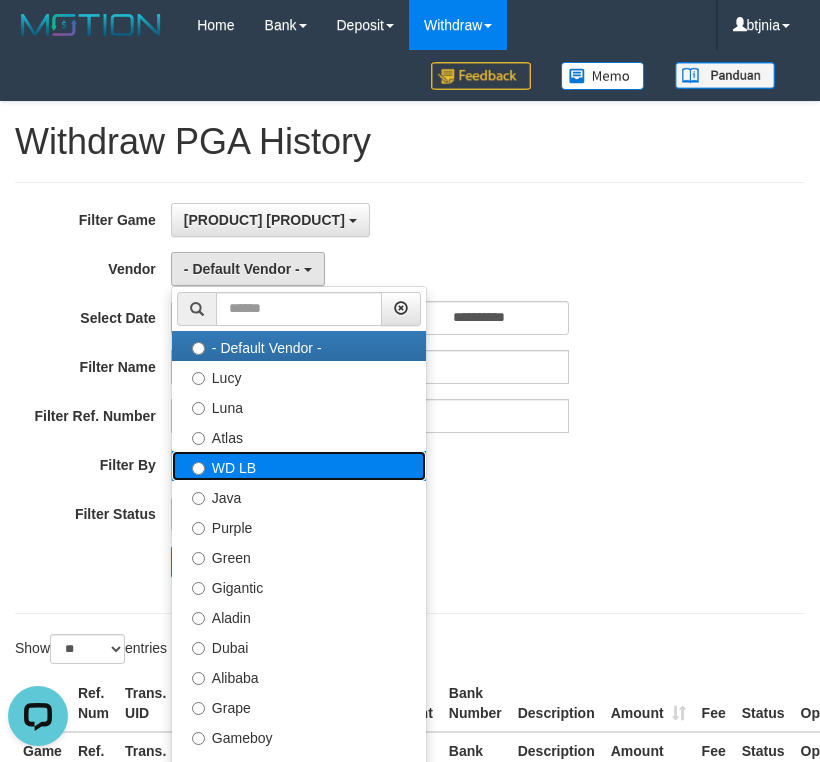 drag, startPoint x: 260, startPoint y: 468, endPoint x: 643, endPoint y: 473, distance: 383.03262 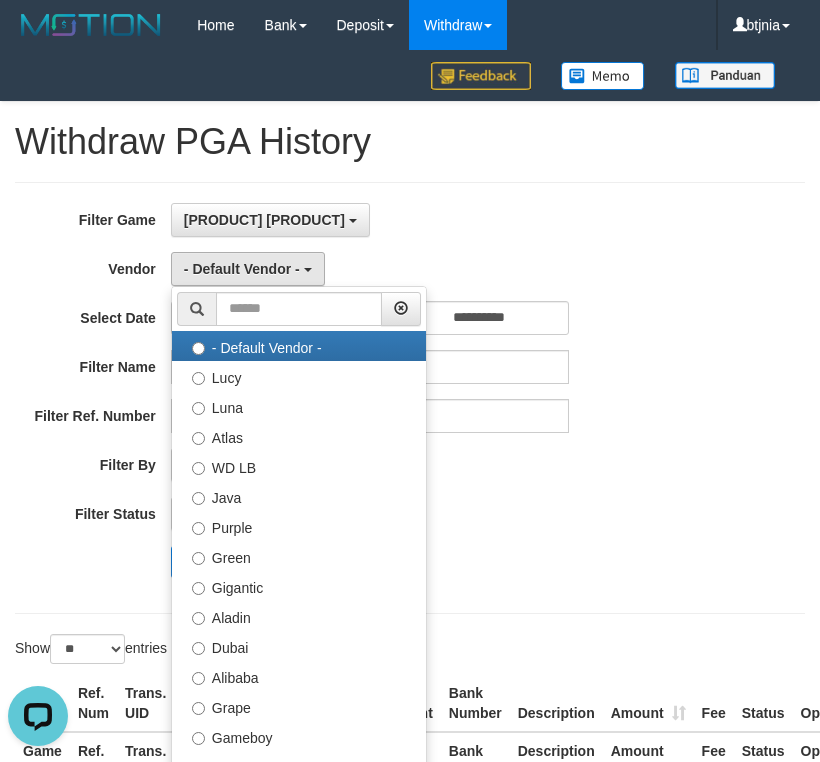 select on "**********" 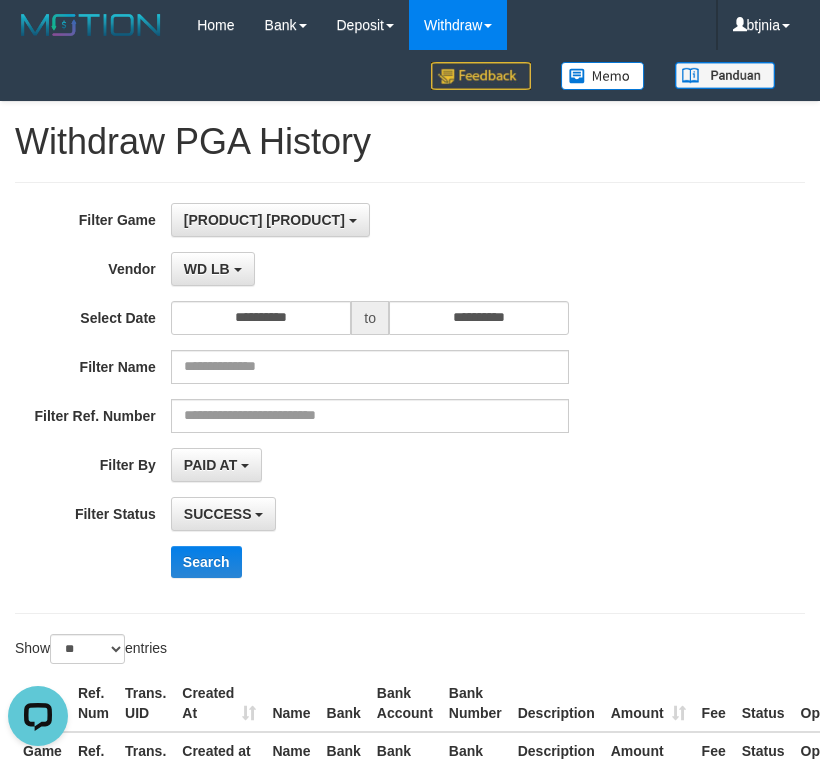 drag, startPoint x: 650, startPoint y: 475, endPoint x: 623, endPoint y: 475, distance: 27 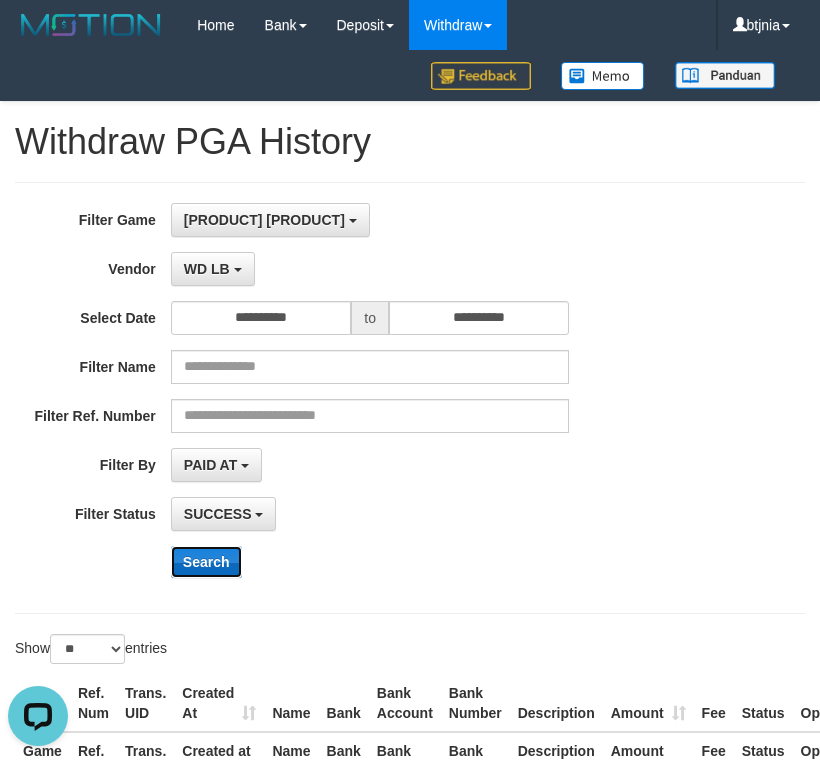 click on "Search" at bounding box center (206, 562) 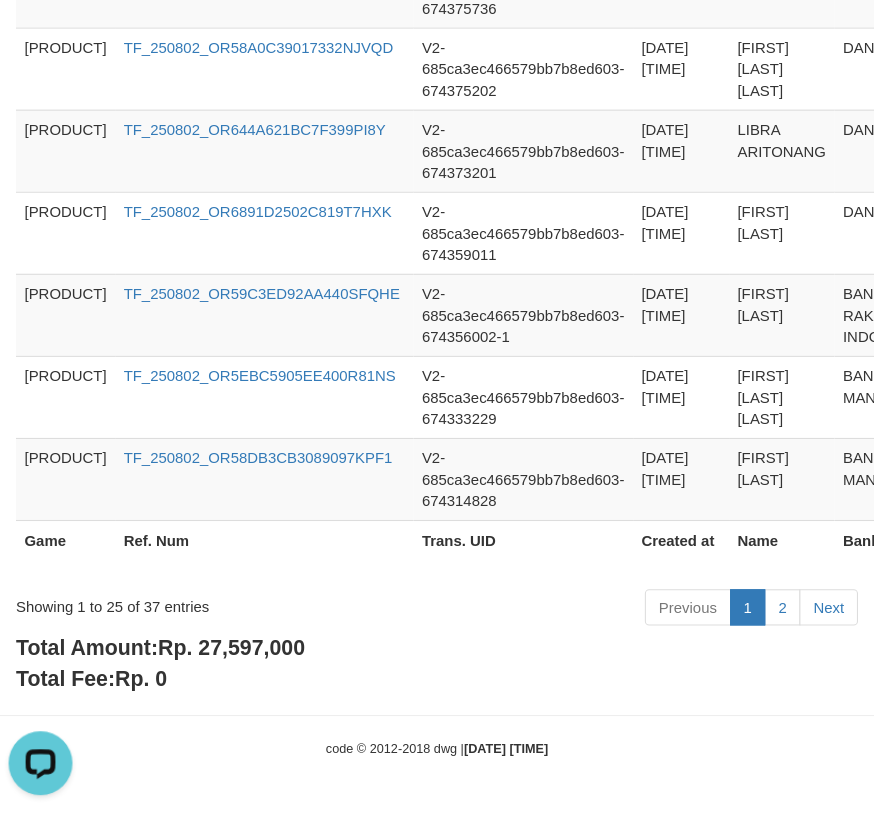 scroll, scrollTop: 2130, scrollLeft: 0, axis: vertical 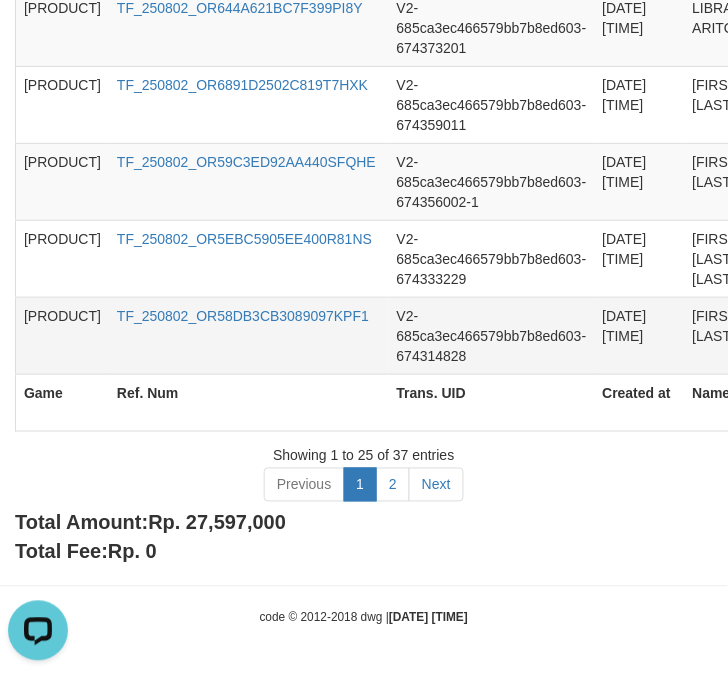 click on "TF_250802_OR58DB3CB3089097KPF1" at bounding box center (249, 336) 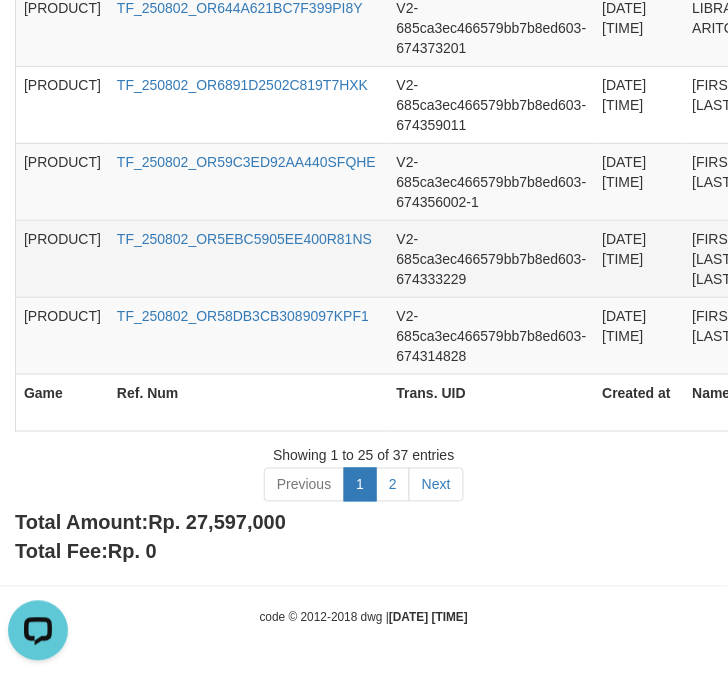 click on "V2-685ca3ec466579bb7b8ed603-674333229" at bounding box center (492, 259) 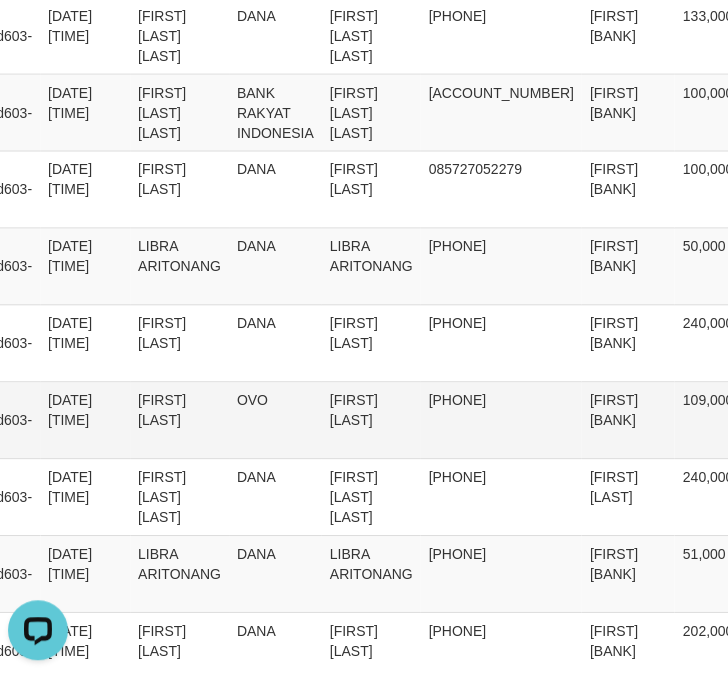 scroll, scrollTop: 1894, scrollLeft: 555, axis: both 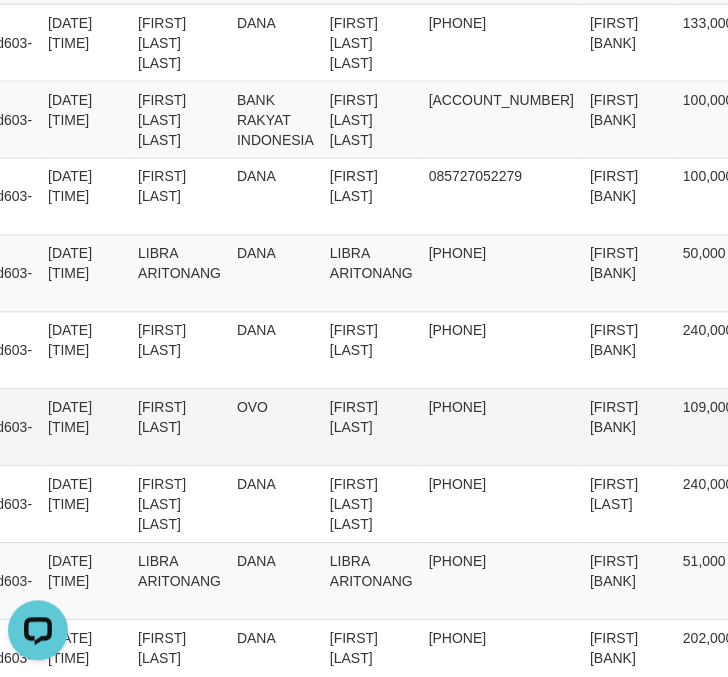 click on "[PHONE]" at bounding box center [501, 428] 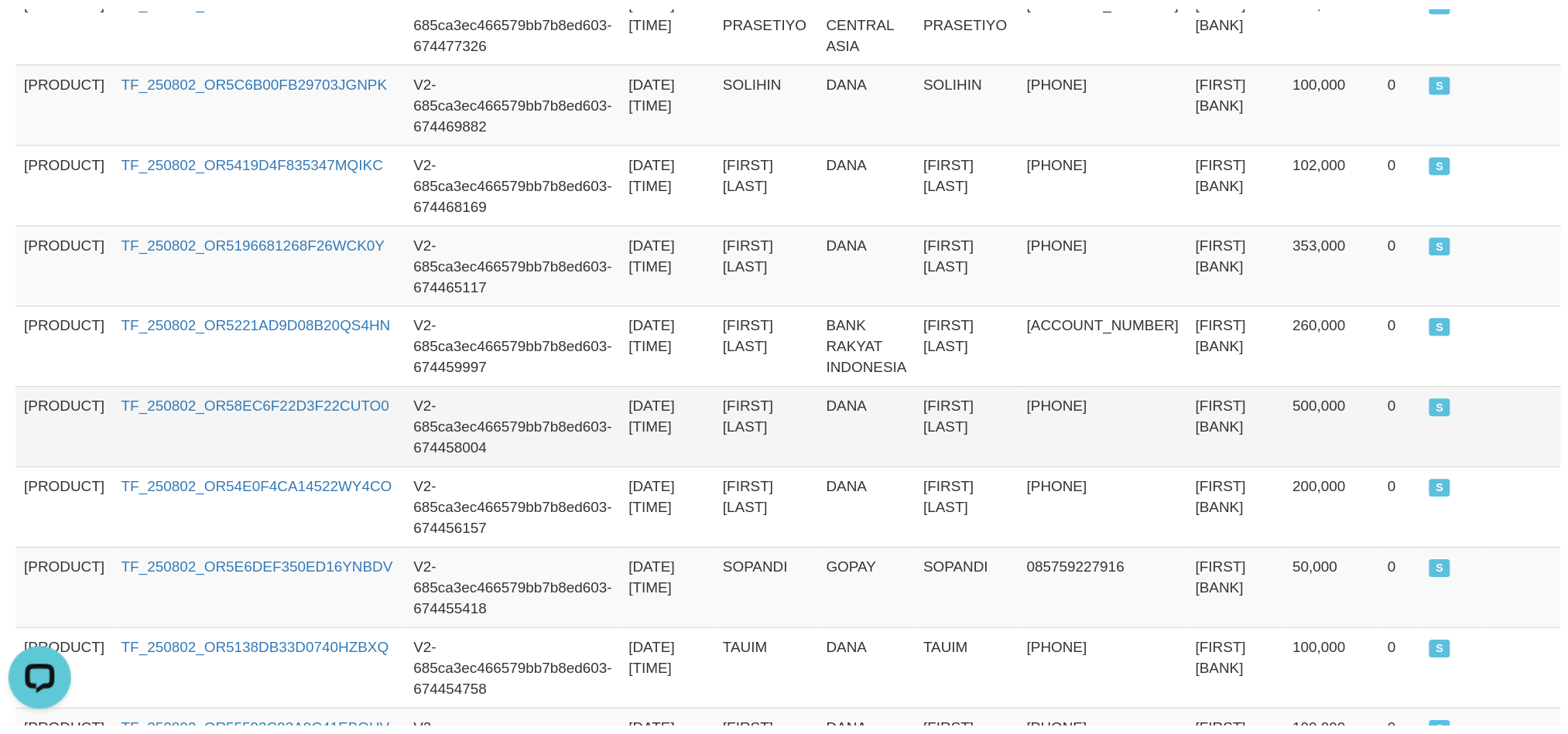 scroll, scrollTop: 606, scrollLeft: 0, axis: vertical 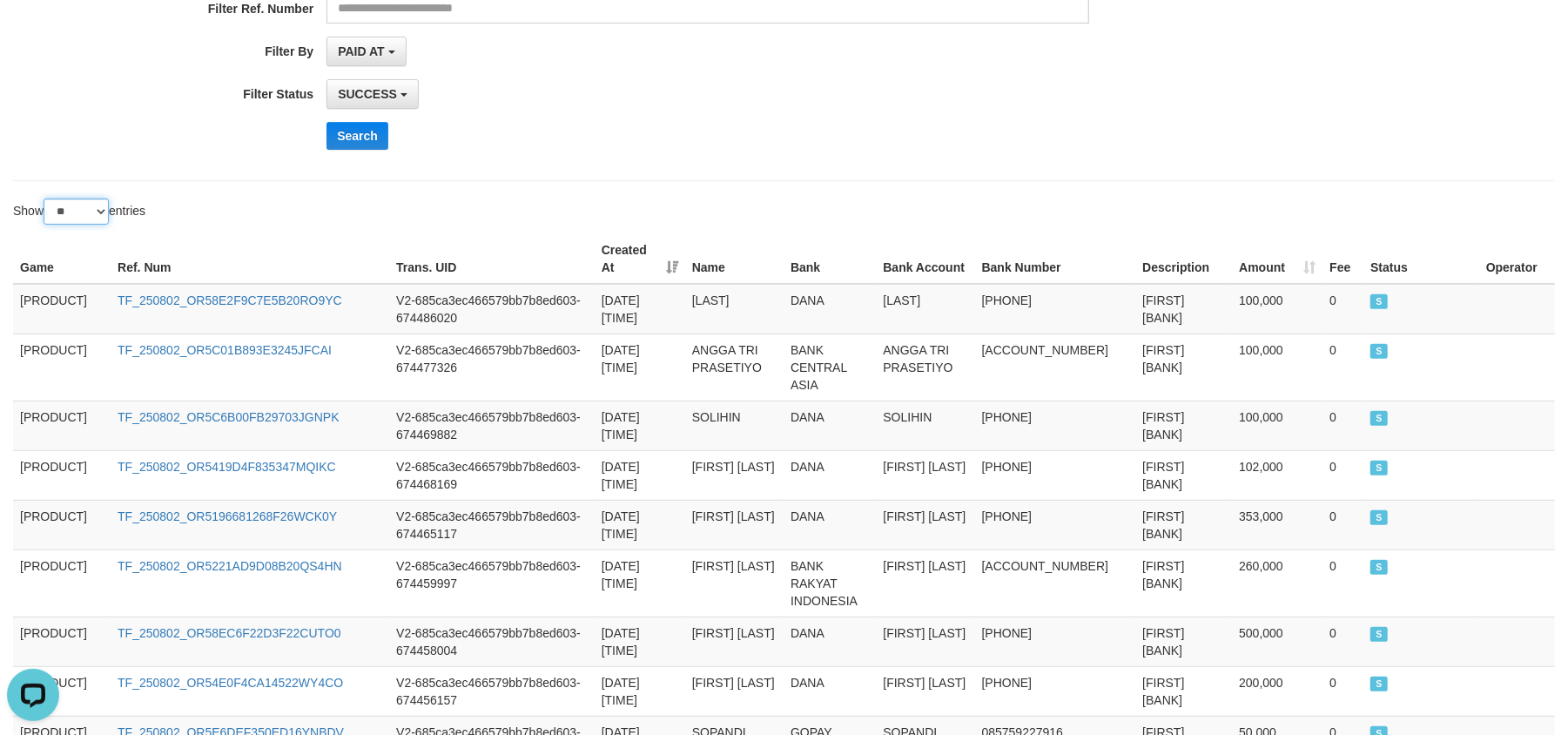 drag, startPoint x: 95, startPoint y: 206, endPoint x: 94, endPoint y: 218, distance: 12.041595 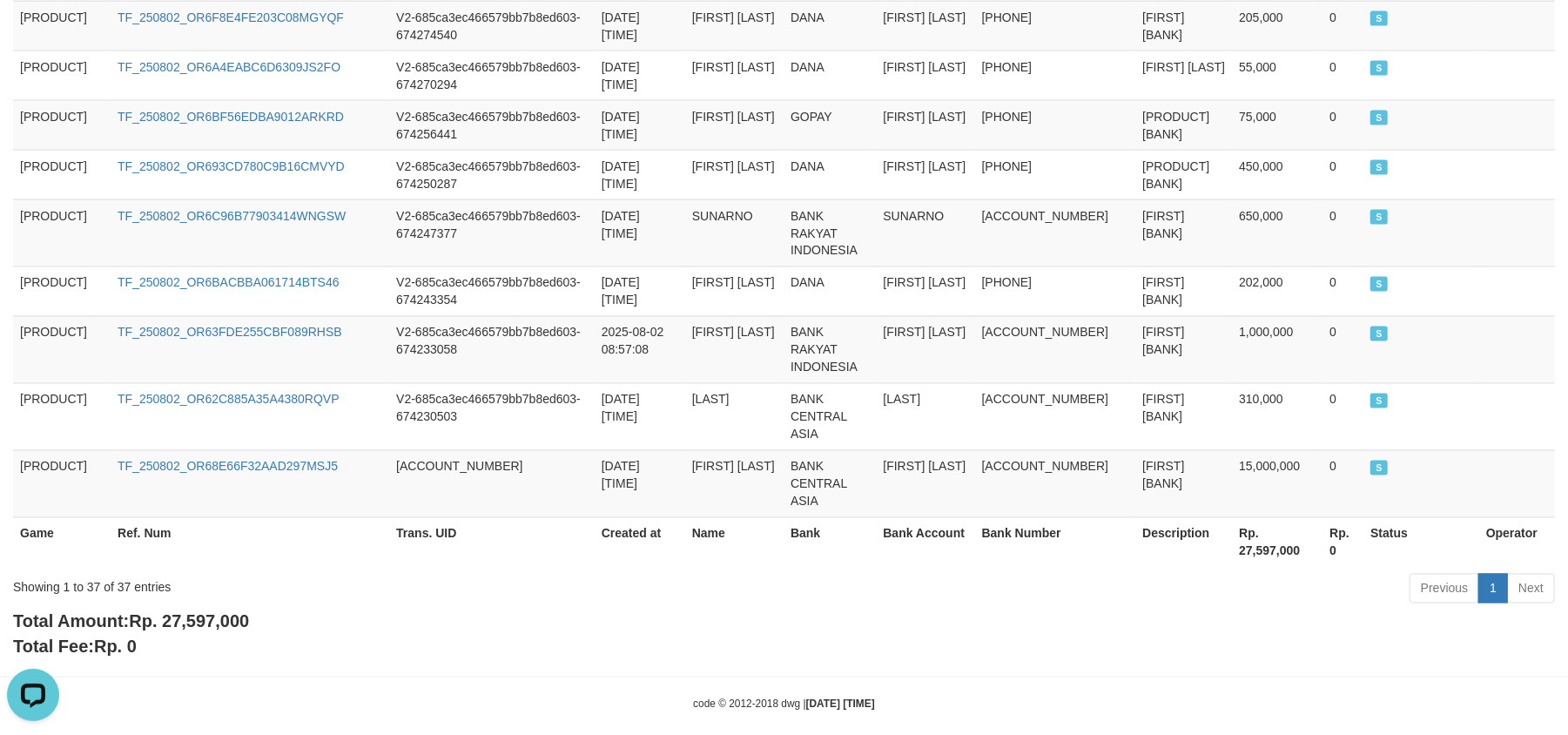 scroll, scrollTop: 2157, scrollLeft: 0, axis: vertical 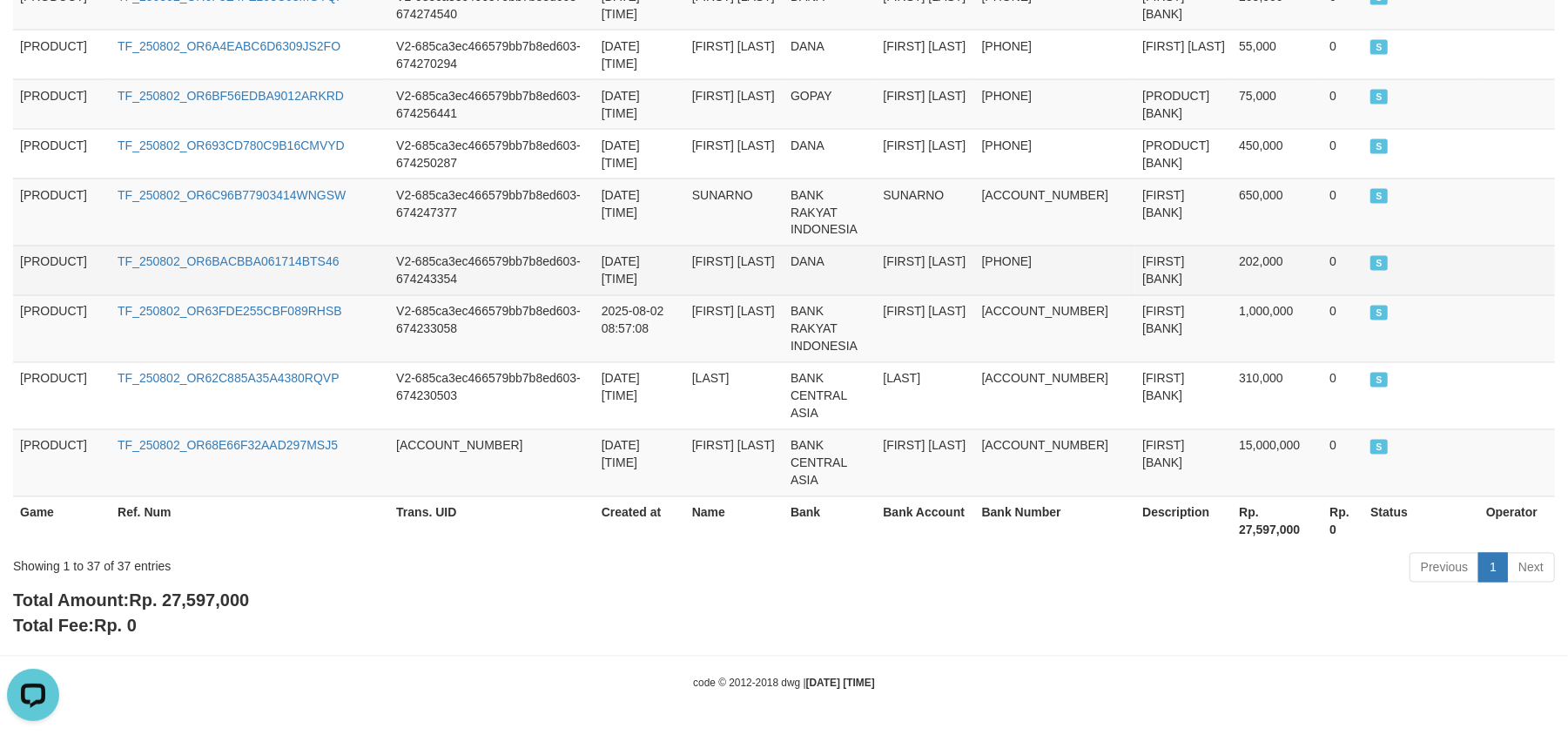 click on "DANA" at bounding box center (830, 270) 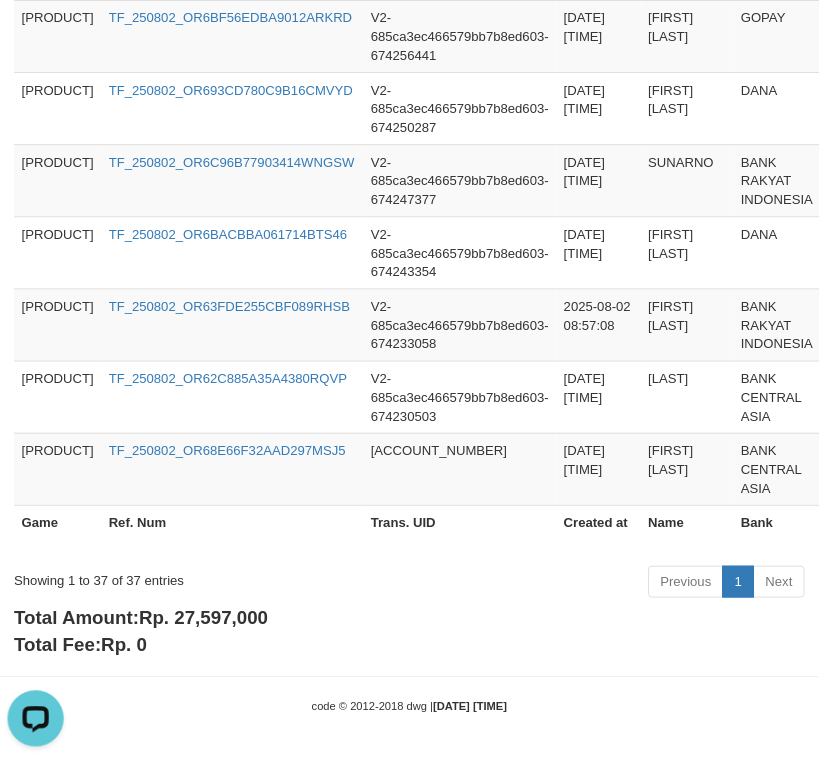 scroll, scrollTop: 3058, scrollLeft: 0, axis: vertical 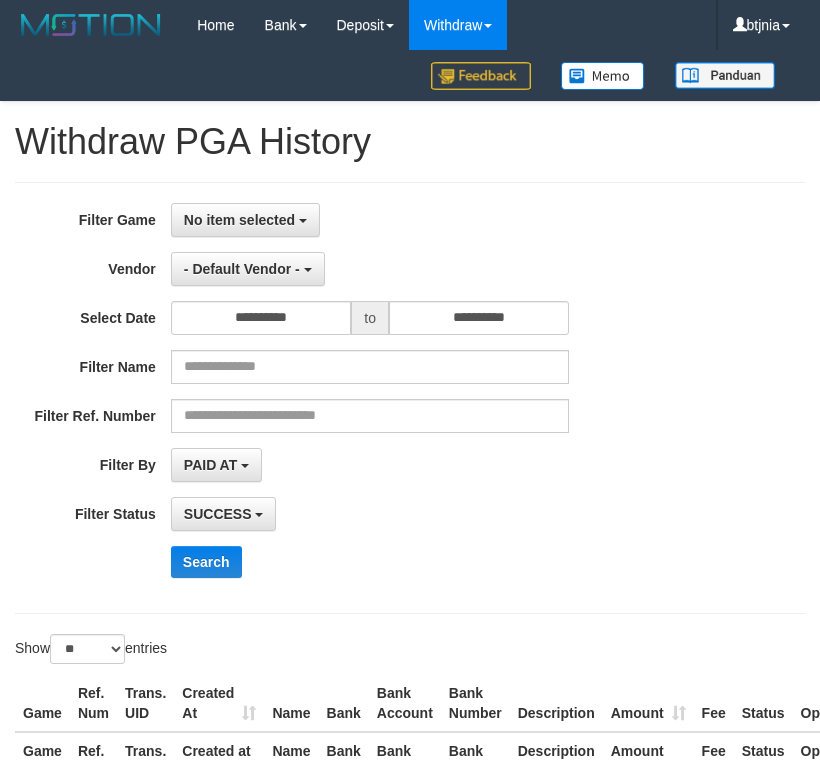 select on "**********" 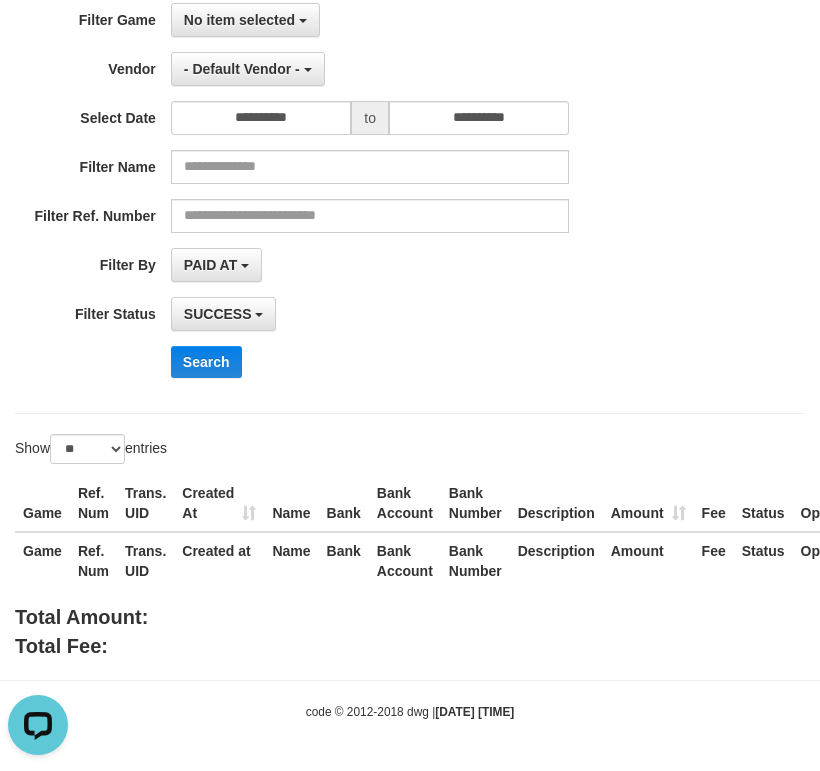 scroll, scrollTop: 202, scrollLeft: 0, axis: vertical 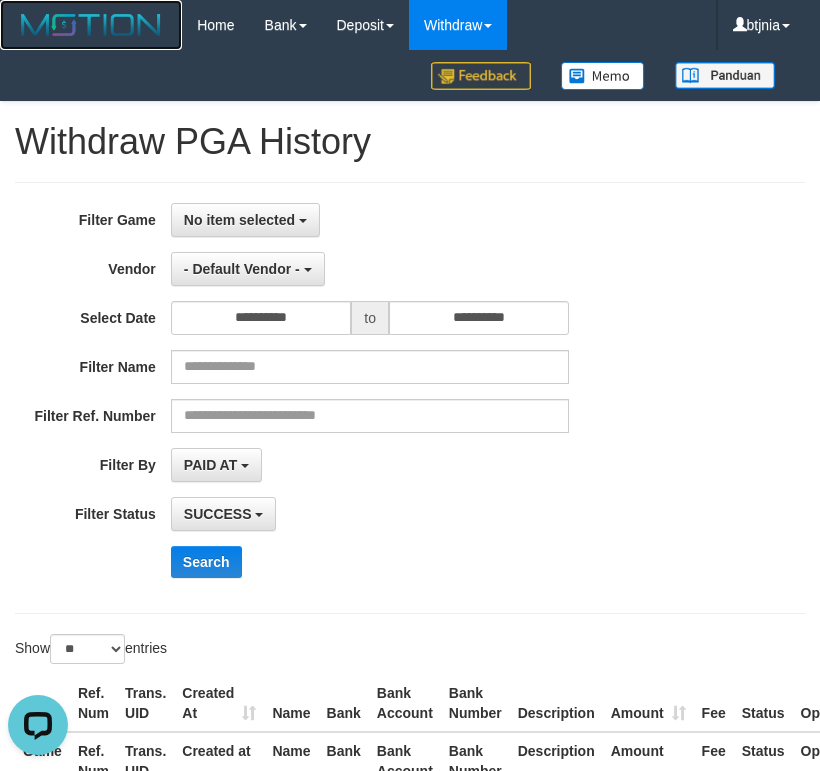 click at bounding box center (91, 25) 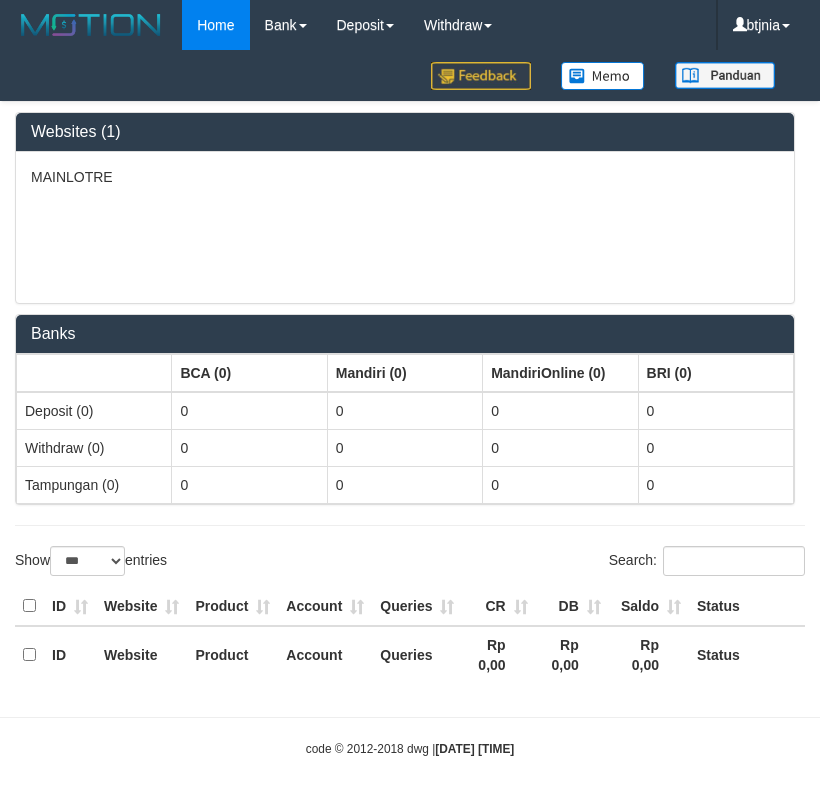 select on "***" 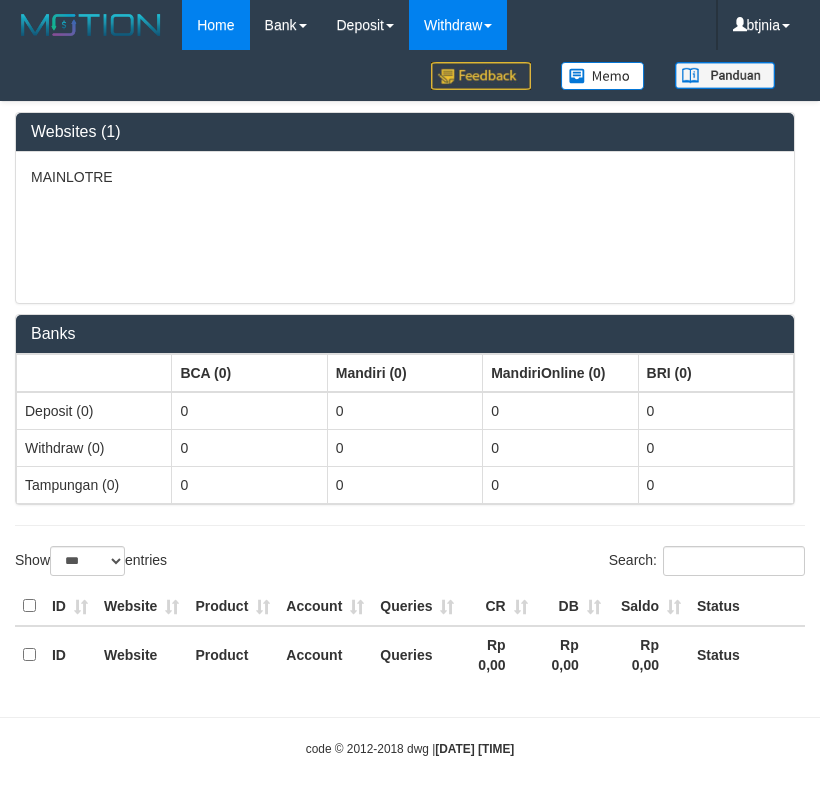 scroll, scrollTop: 0, scrollLeft: 0, axis: both 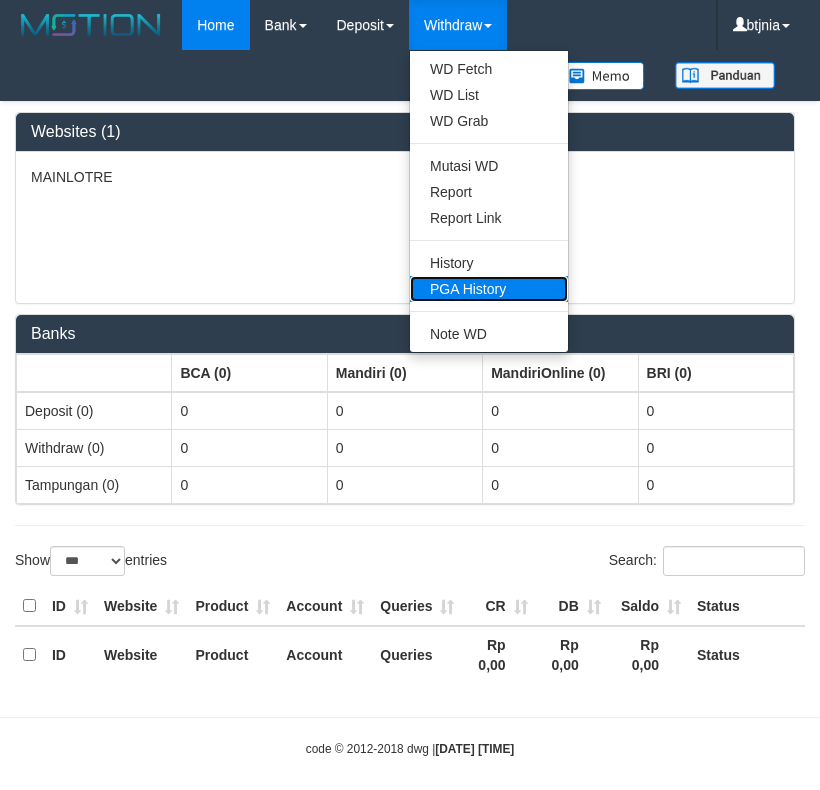 click on "PGA History" at bounding box center (489, 289) 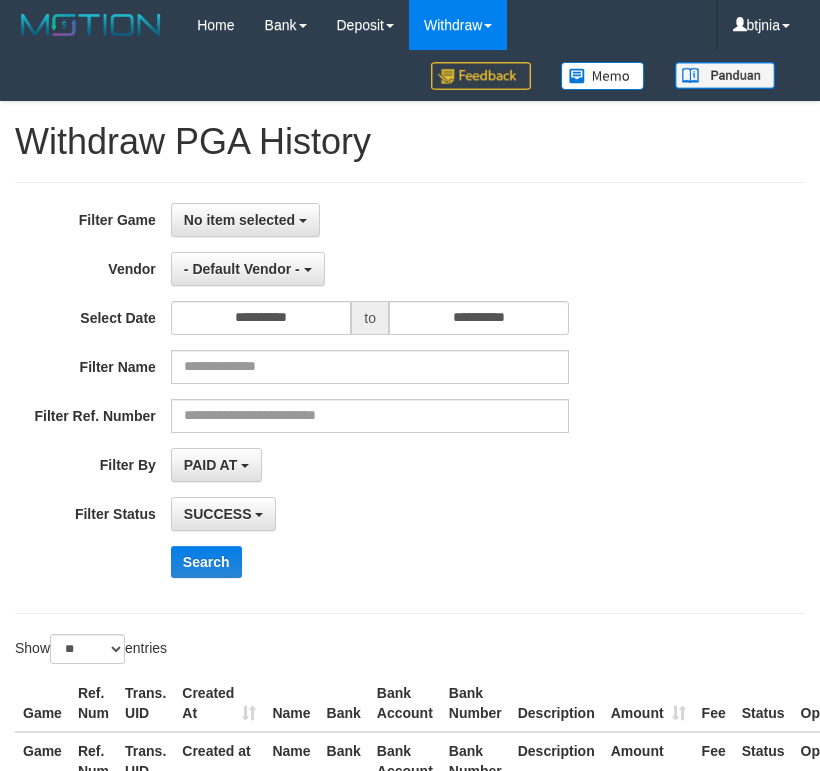 select 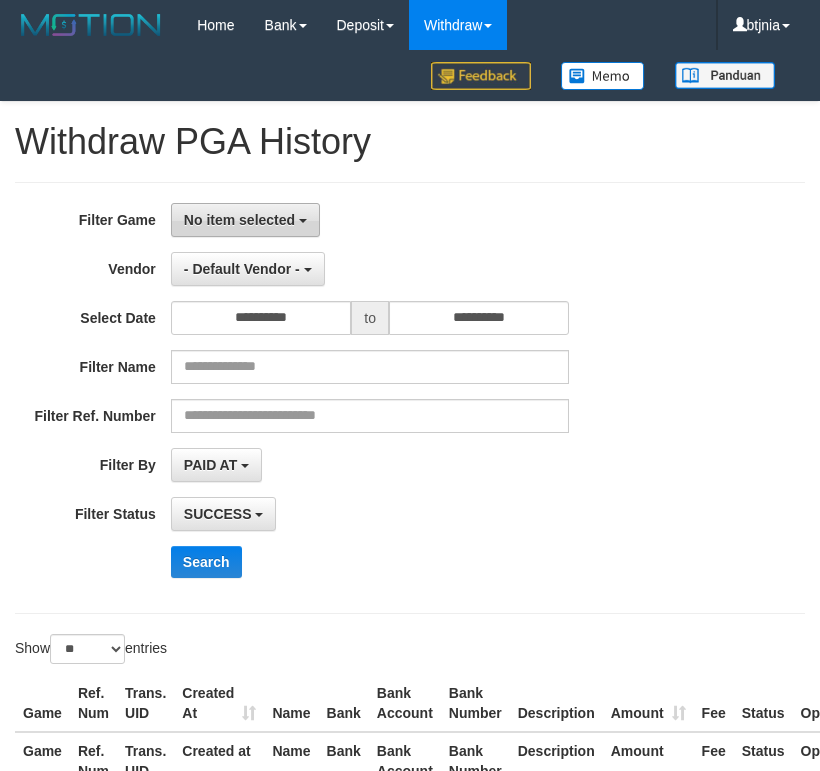 click on "No item selected" at bounding box center (239, 220) 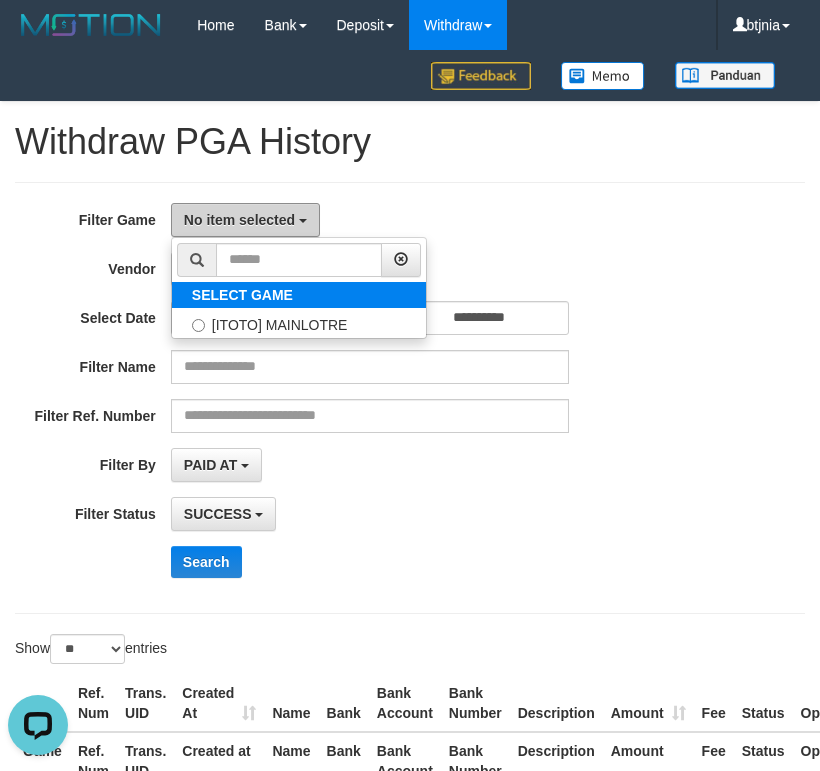 scroll, scrollTop: 0, scrollLeft: 0, axis: both 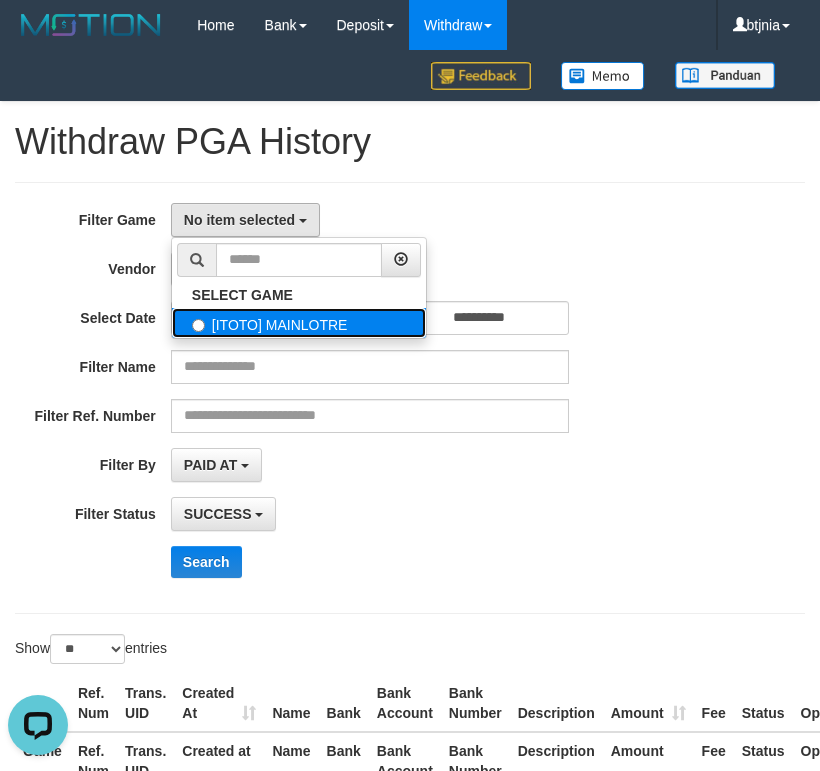 click on "[ITOTO] MAINLOTRE" at bounding box center [299, 323] 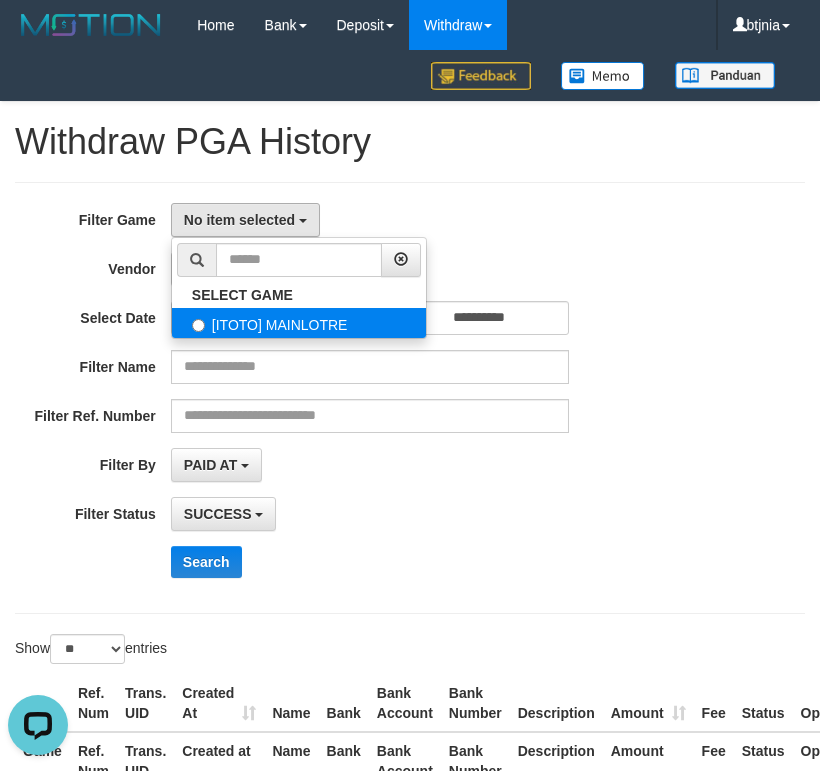 select on "****" 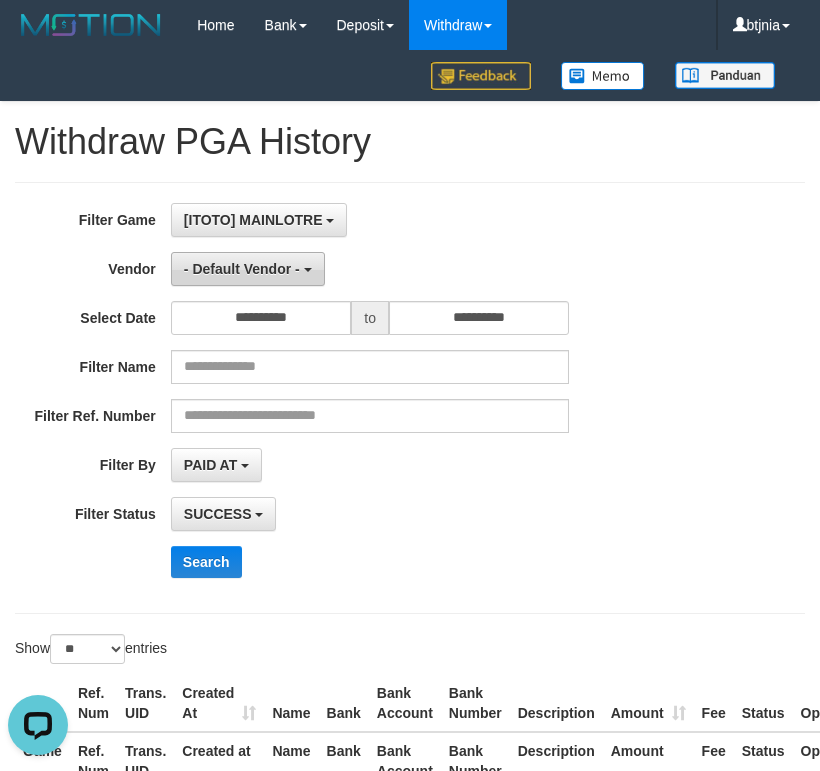 scroll, scrollTop: 17, scrollLeft: 0, axis: vertical 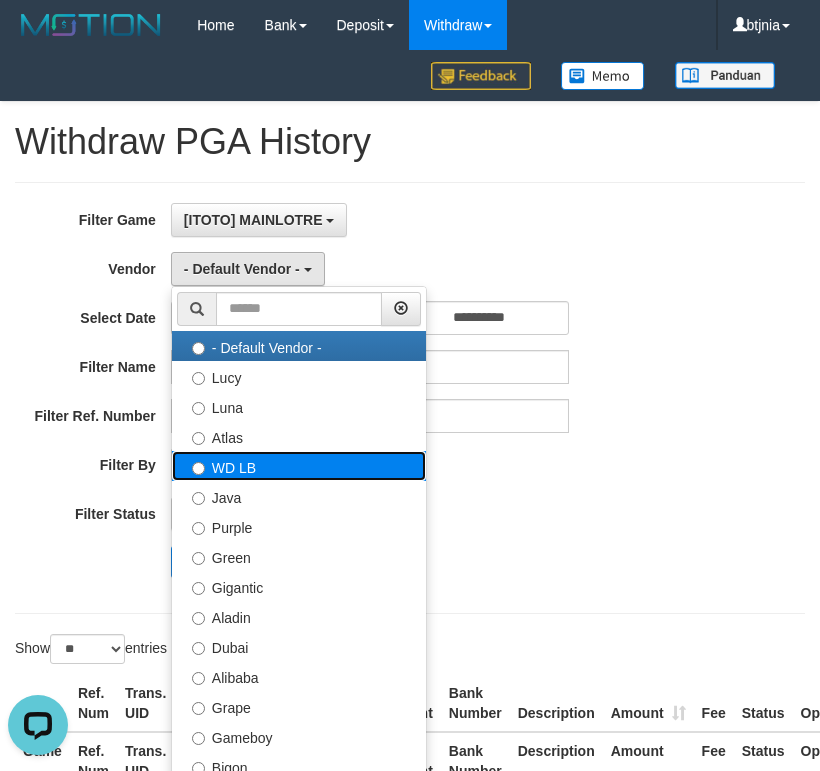click on "WD LB" at bounding box center (299, 466) 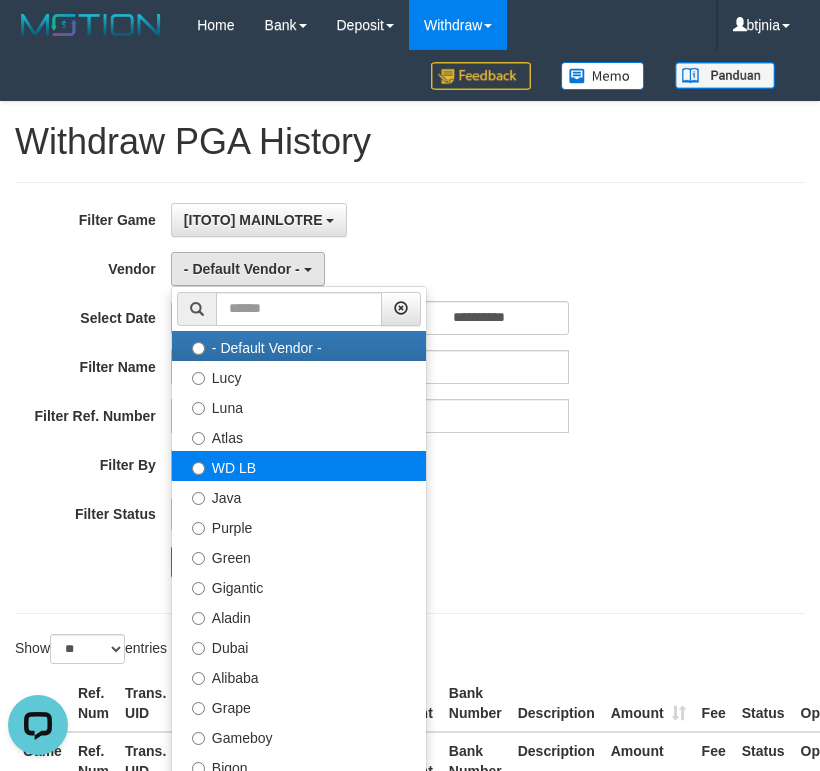 select on "**********" 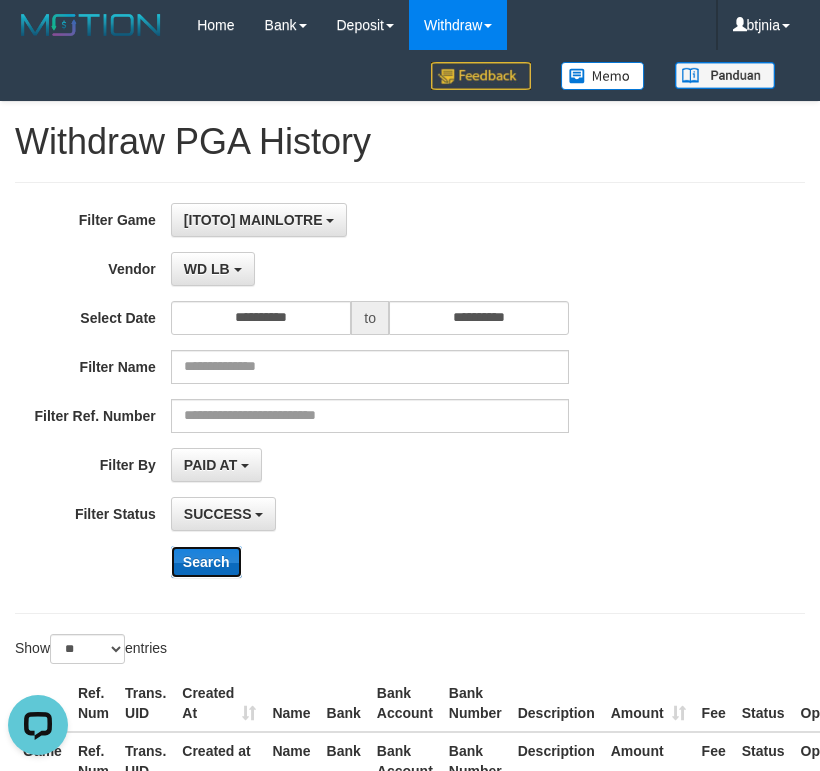 click on "Search" at bounding box center [206, 562] 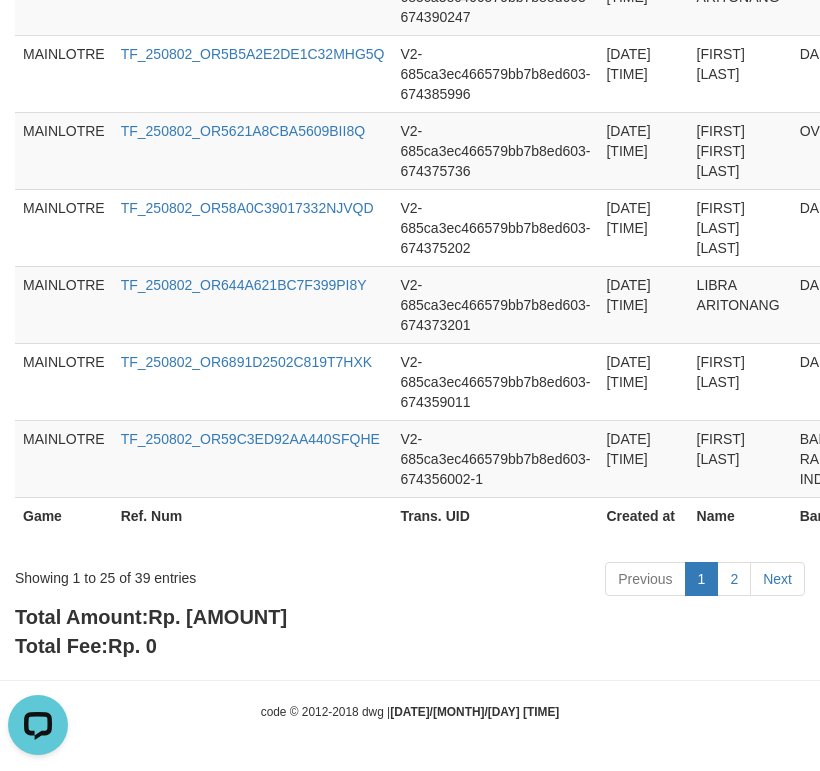 type 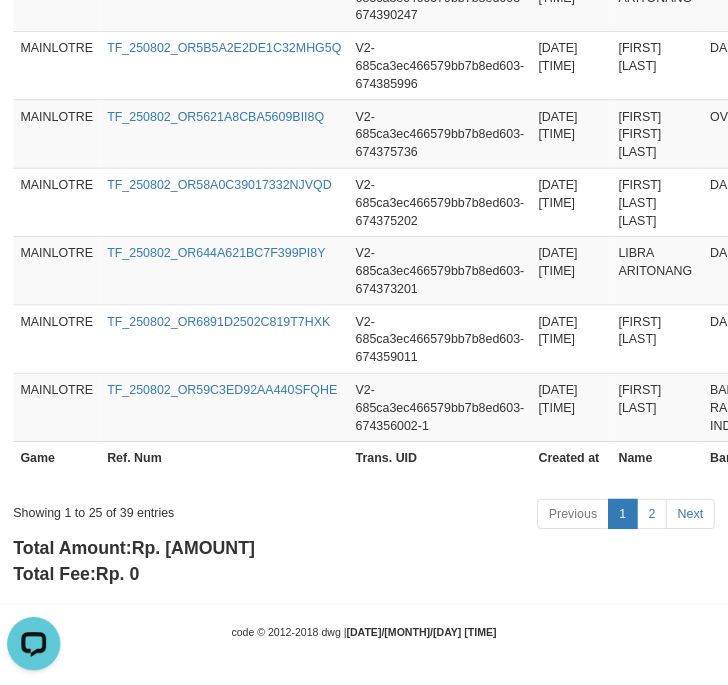 scroll, scrollTop: 2167, scrollLeft: 0, axis: vertical 